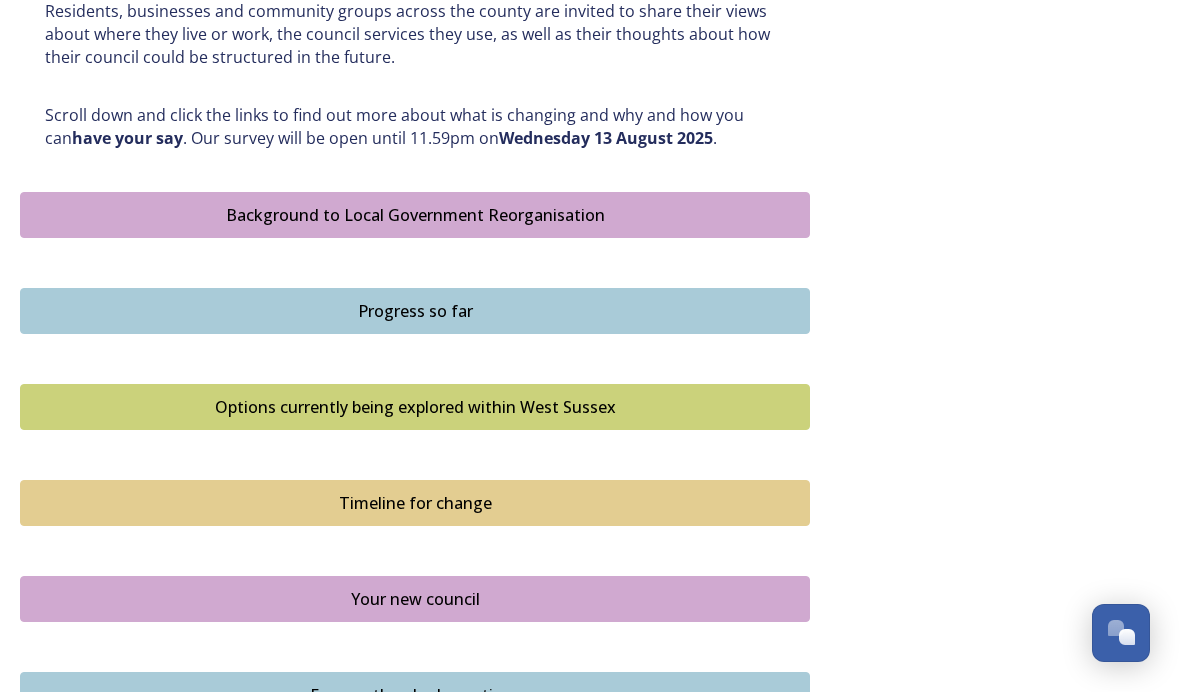 scroll, scrollTop: 1049, scrollLeft: 0, axis: vertical 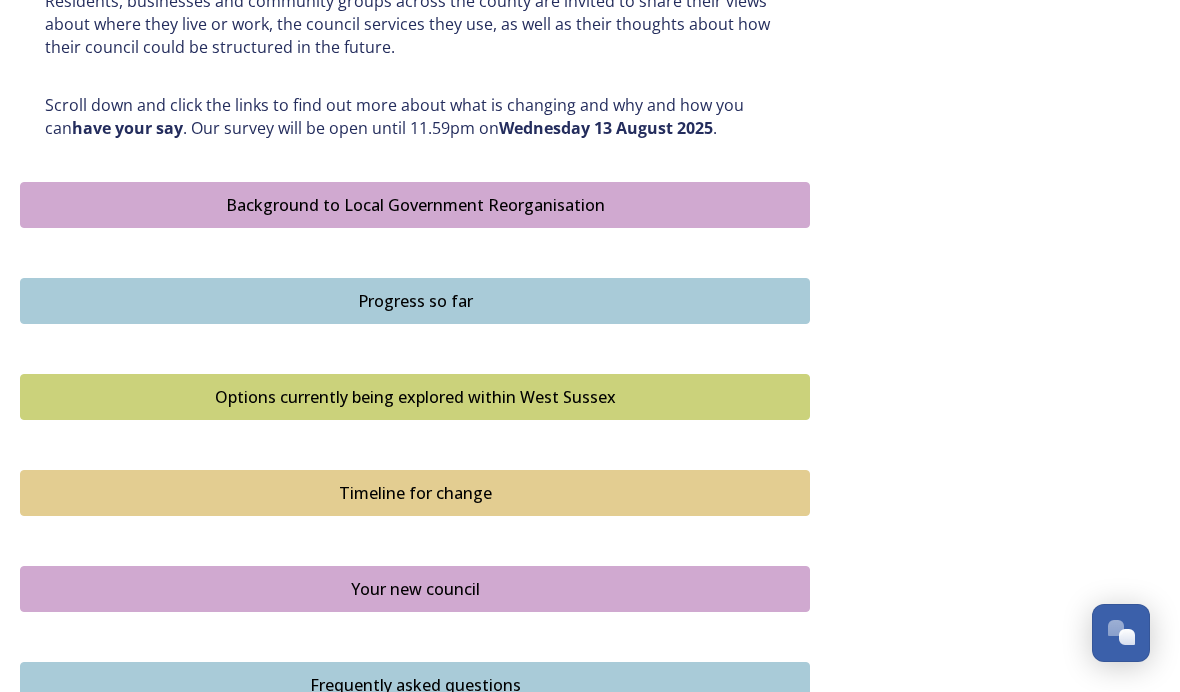 click on "Background to Local Government Reorganisation" at bounding box center (415, 205) 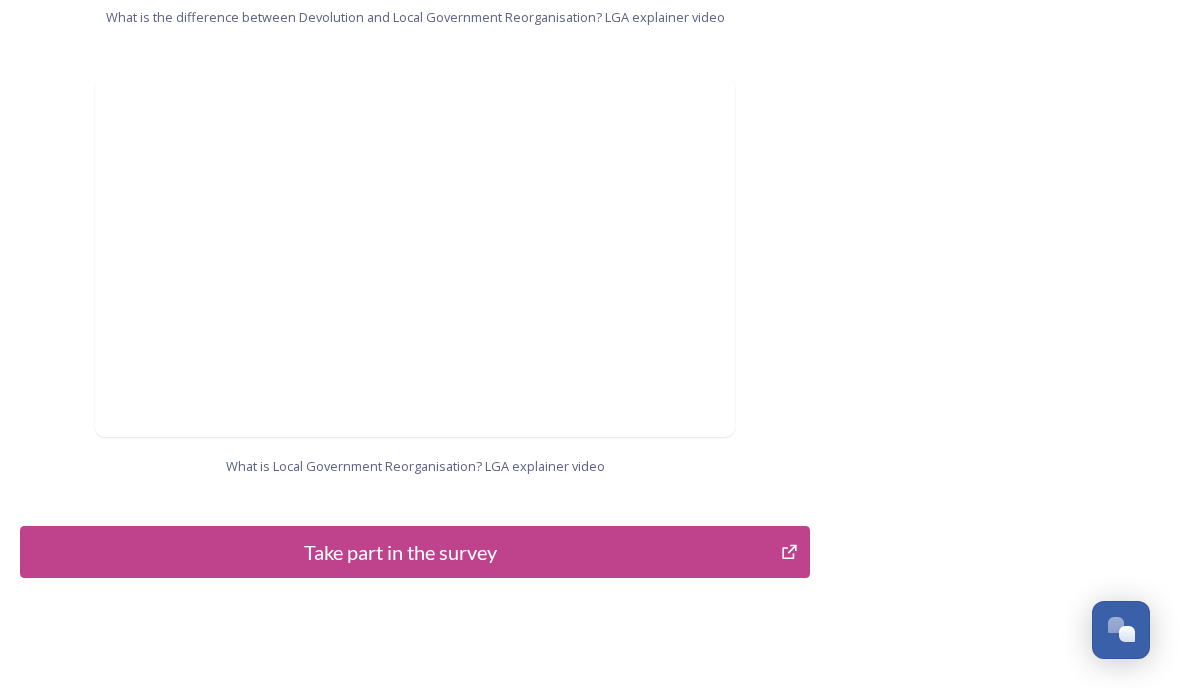 scroll, scrollTop: 2031, scrollLeft: 0, axis: vertical 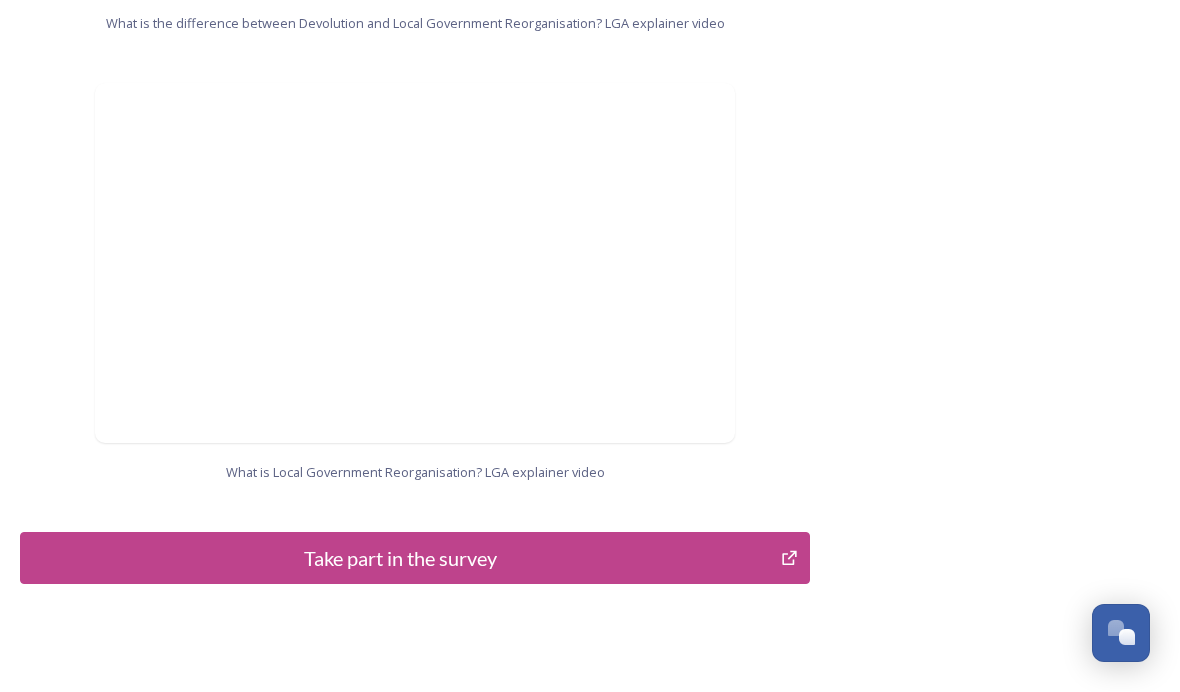 click on "Take part in the survey" at bounding box center [400, 558] 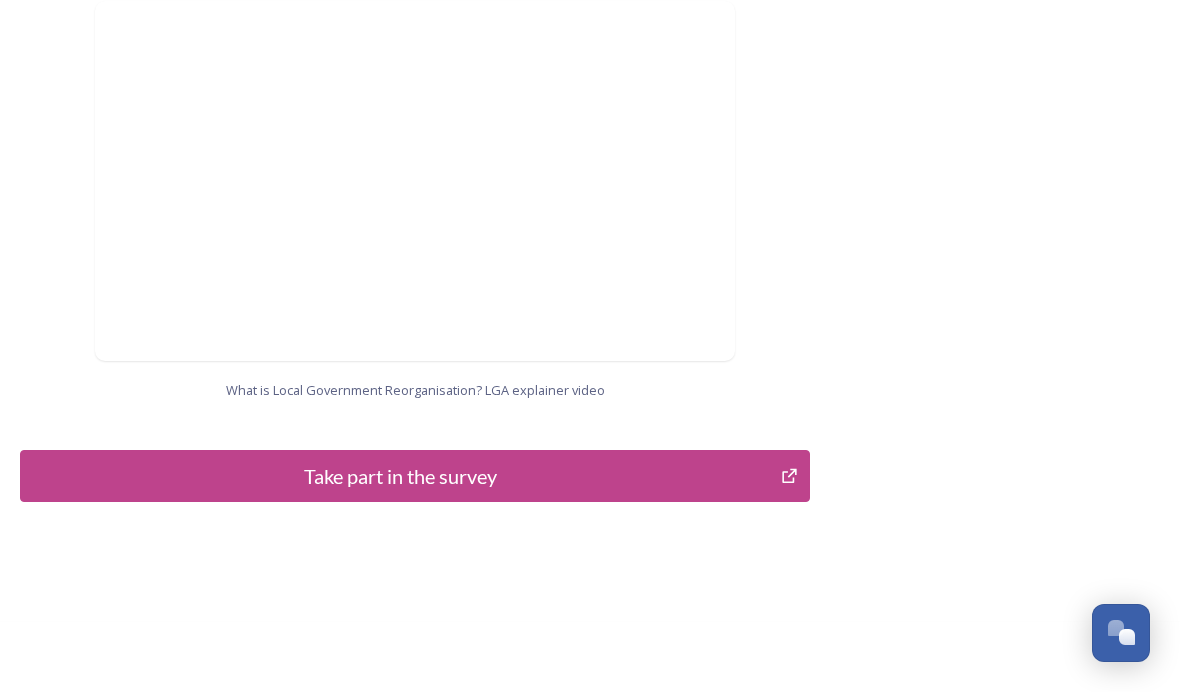 click on "Background to Local Government Reorganisation In [STATE], we have a local government structure with a county council and district and borough councils (a two-tier structure). West Sussex County Council covers the whole of the county and delivers services, such as education, roads, children’s services and social care. West Sussex also has district and borough councils, that do things like collect bins, help people find homes, give permission for building projects, help to make where we live better by improving our towns and villages, as well as providing other services such as licensing, environmental health and community safety. The list of what councils deliver is long, and this is just a snapshot. In some towns and villages, there are also smaller town and parish councils that provide services such as allotments, some play areas and consultation on planning. You can read more about what each type of council is responsible for here. What is Devolution? LGA explainer video Participate" at bounding box center [590, -704] 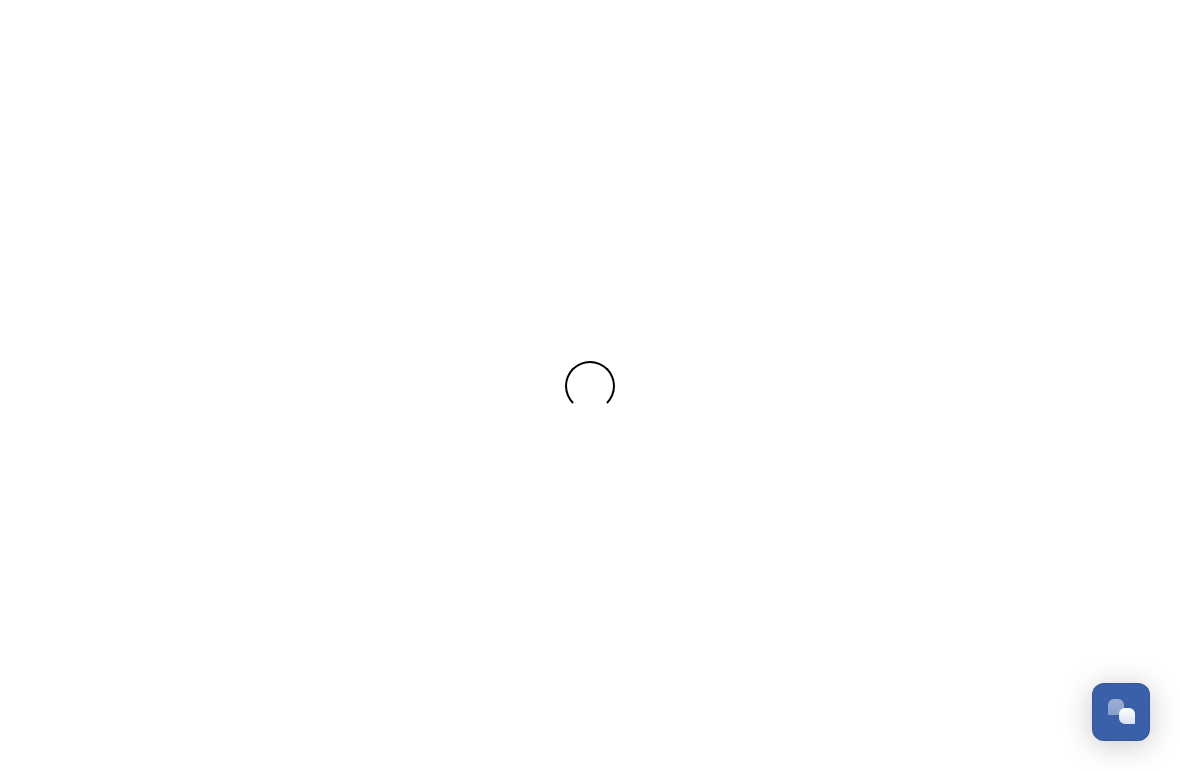 scroll, scrollTop: 0, scrollLeft: 0, axis: both 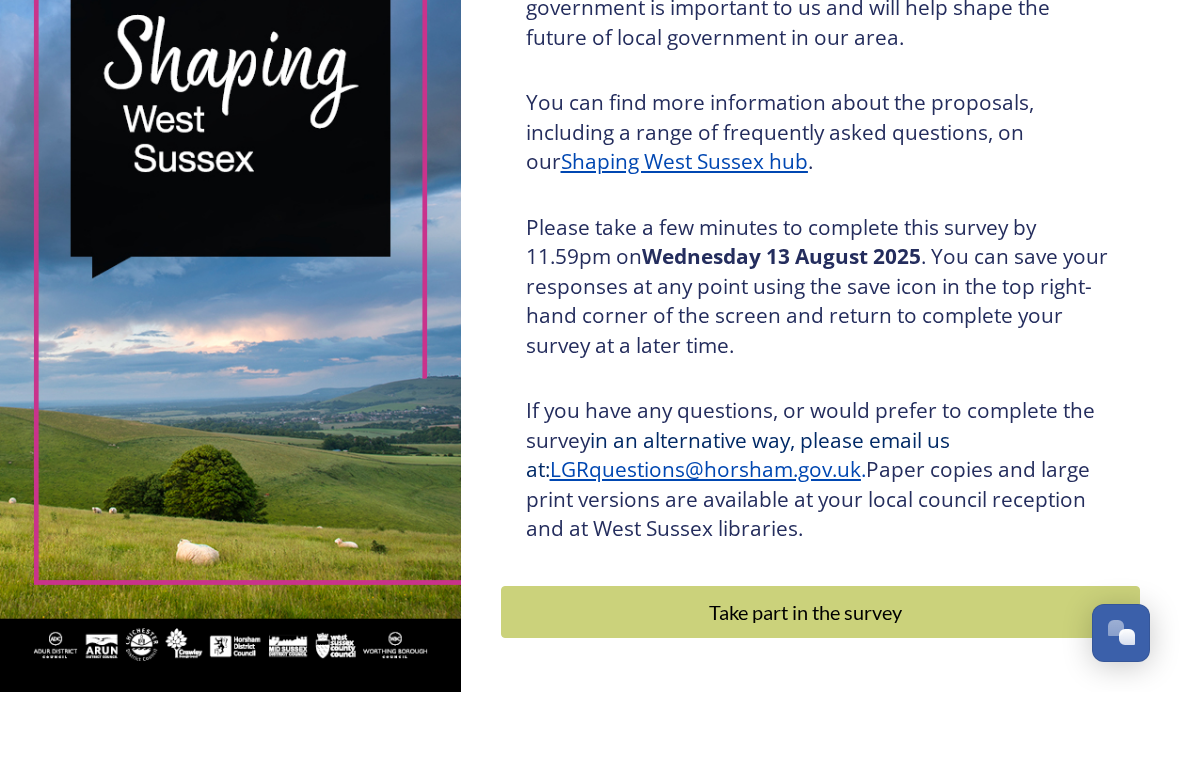 click 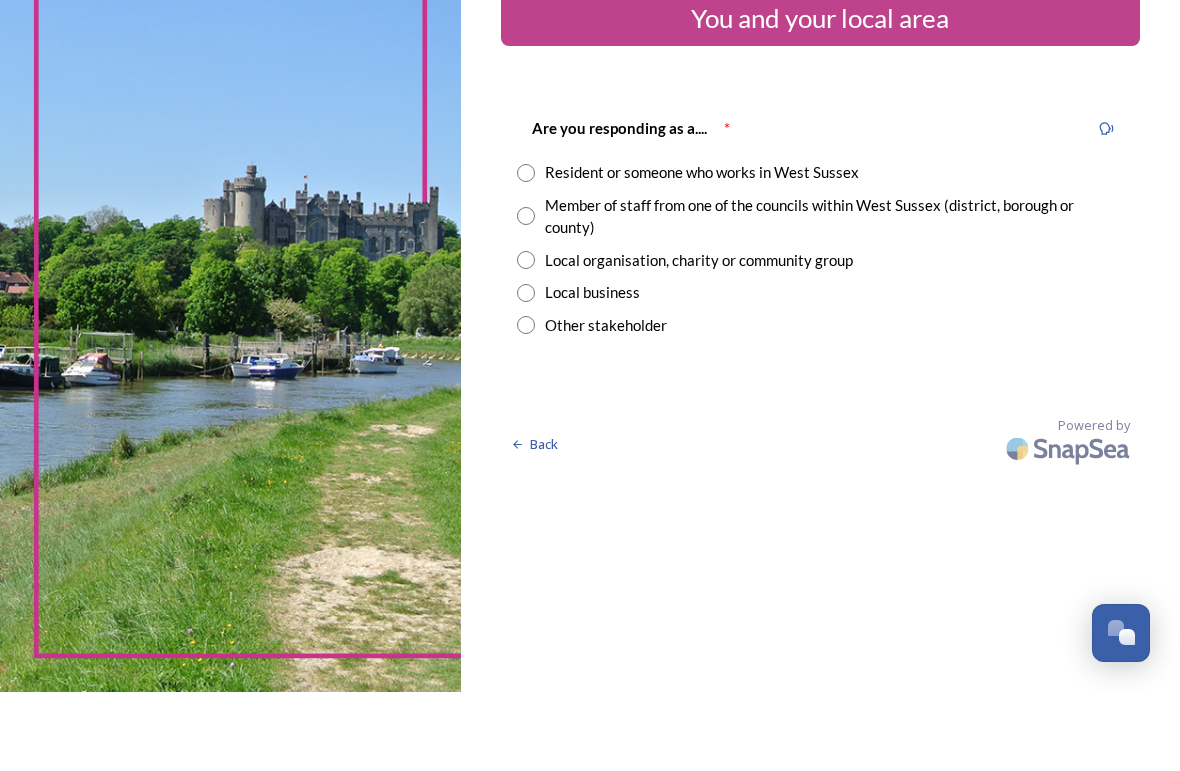scroll, scrollTop: 49, scrollLeft: 0, axis: vertical 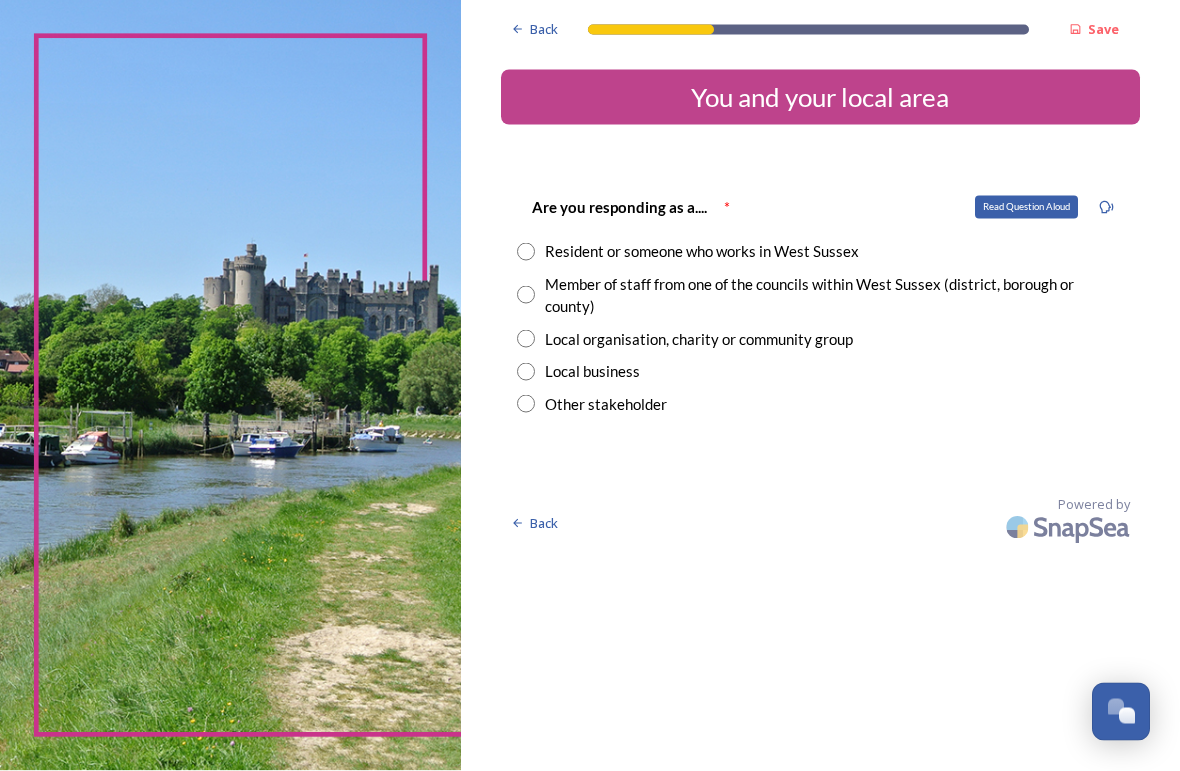 click on "Read Question Aloud" at bounding box center [1106, 208] 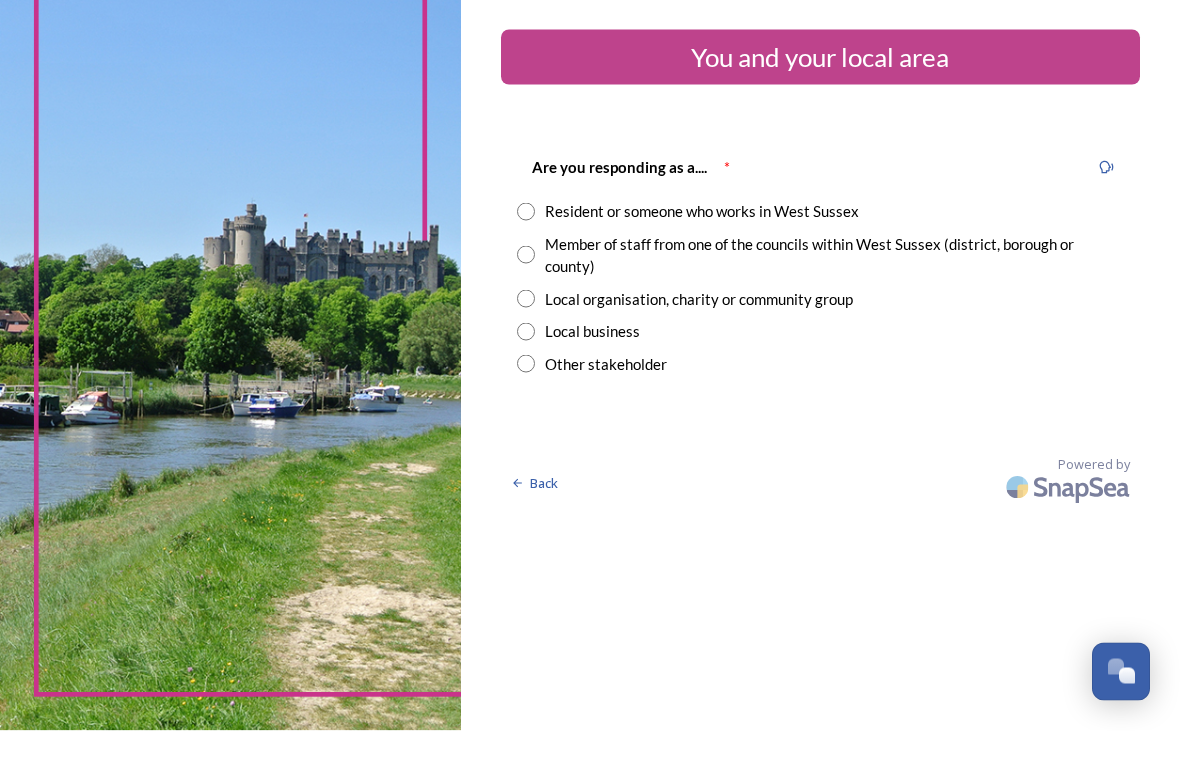 scroll, scrollTop: 49, scrollLeft: 0, axis: vertical 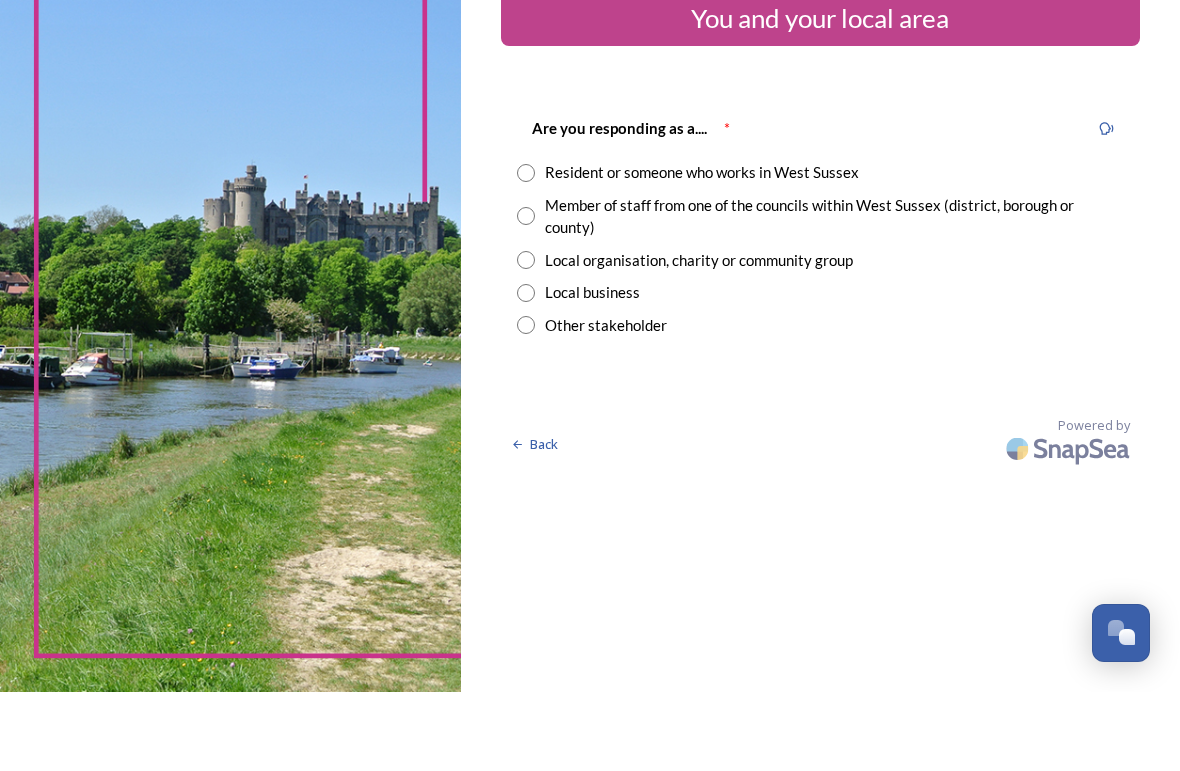 click at bounding box center [1127, 716] 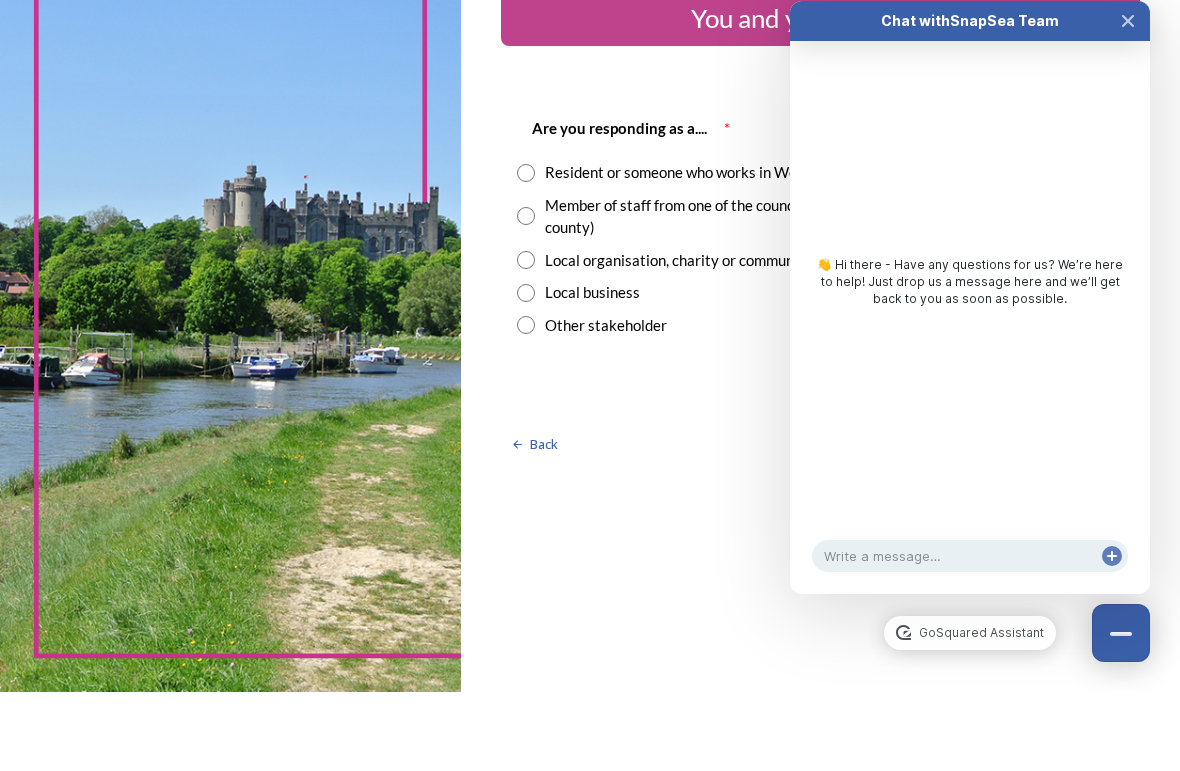 click on "Back Save You and your local area Are you responding as a.... * Resident or someone who works in West Sussex Member of staff from one of the councils within West Sussex (district, borough or county) Local organisation, charity or community group Local business Other stakeholder Back Powered by" at bounding box center [820, 385] 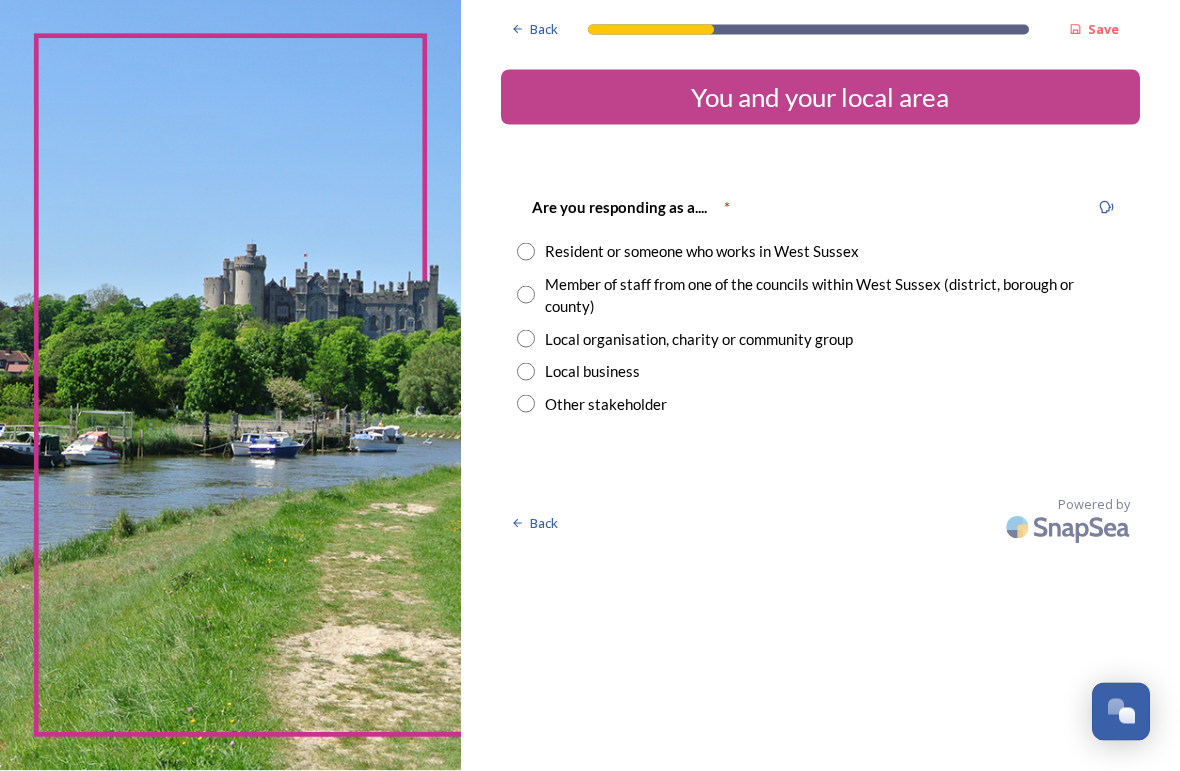 scroll, scrollTop: 0, scrollLeft: 0, axis: both 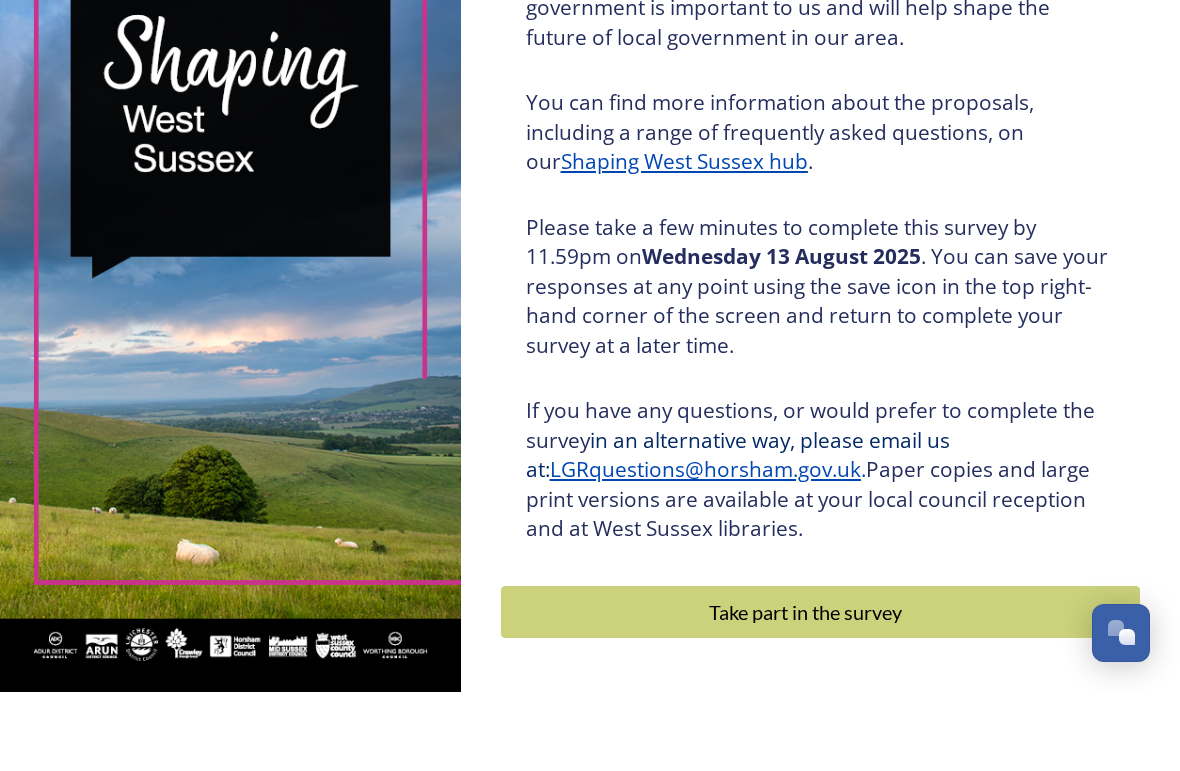 click 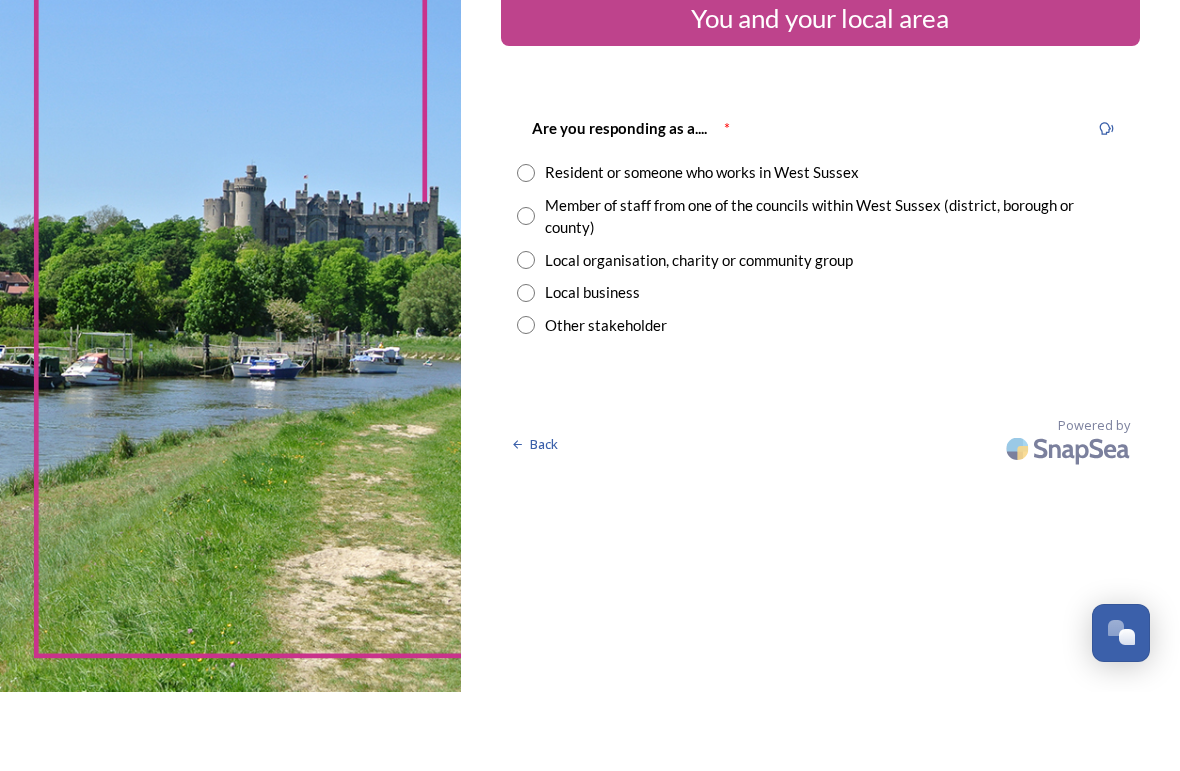 scroll, scrollTop: 0, scrollLeft: 0, axis: both 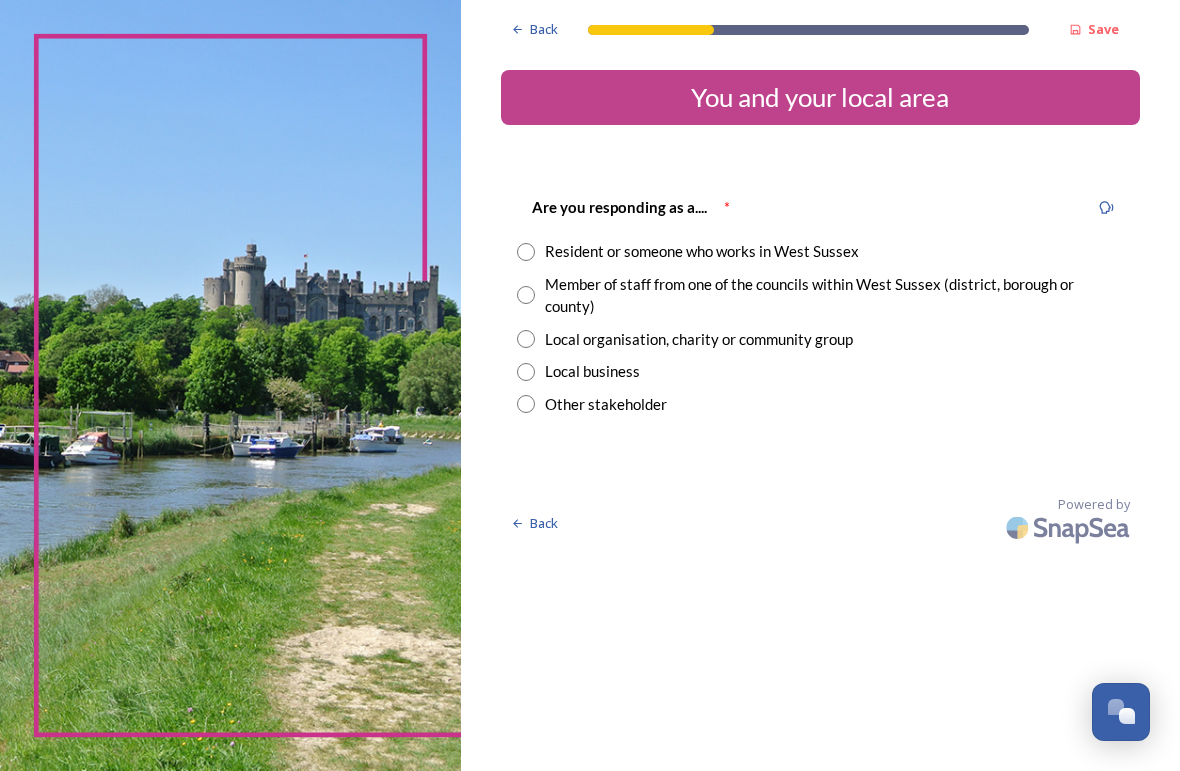 click at bounding box center (526, 252) 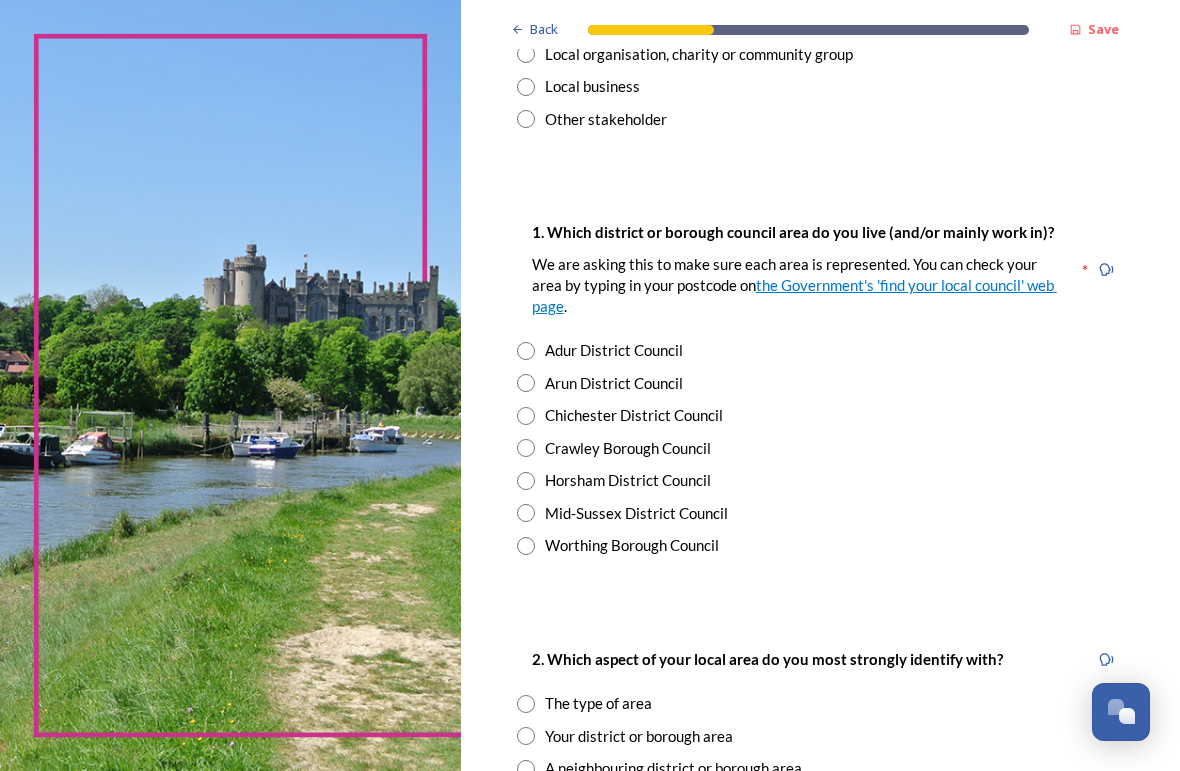 scroll, scrollTop: 285, scrollLeft: 0, axis: vertical 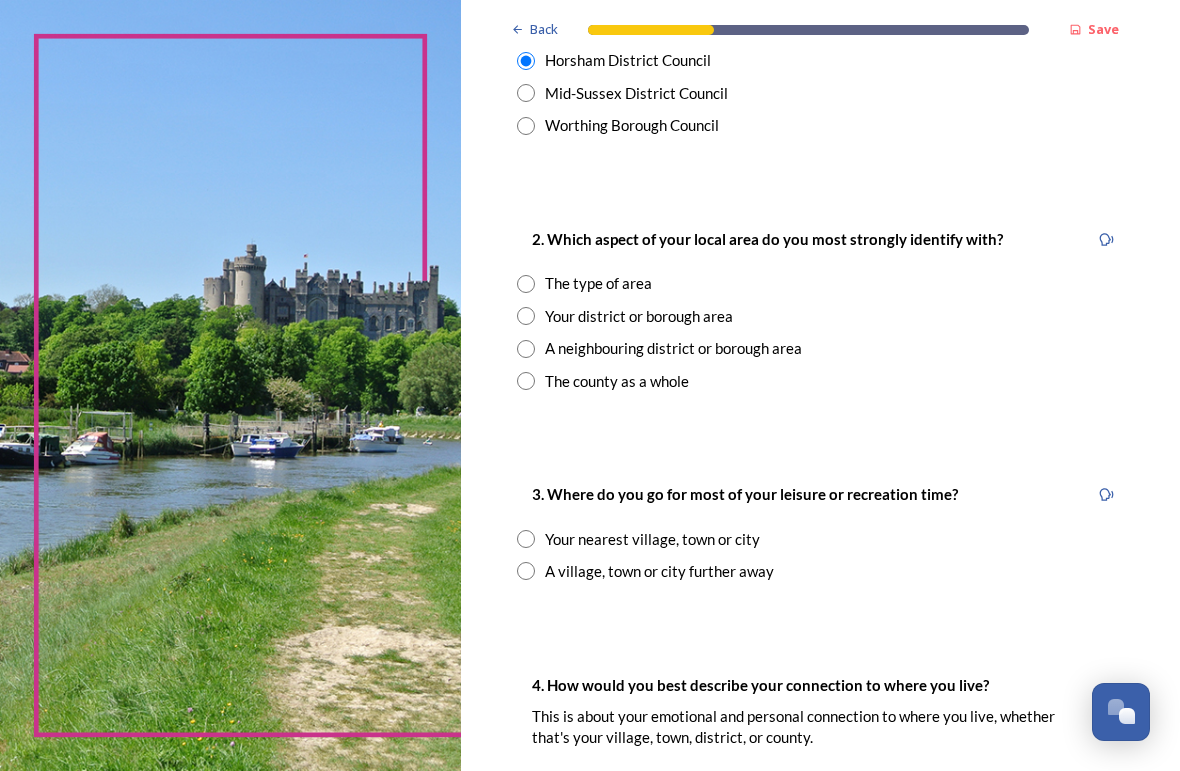 click at bounding box center [526, 284] 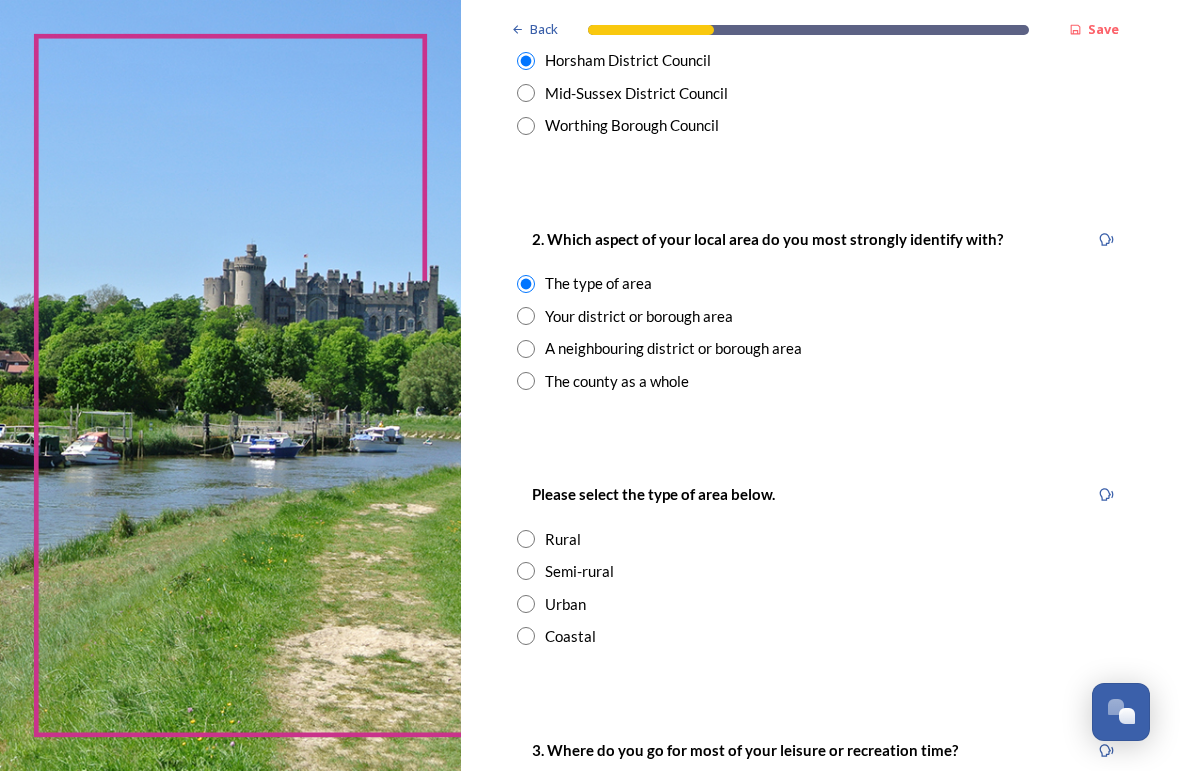 click at bounding box center [526, 539] 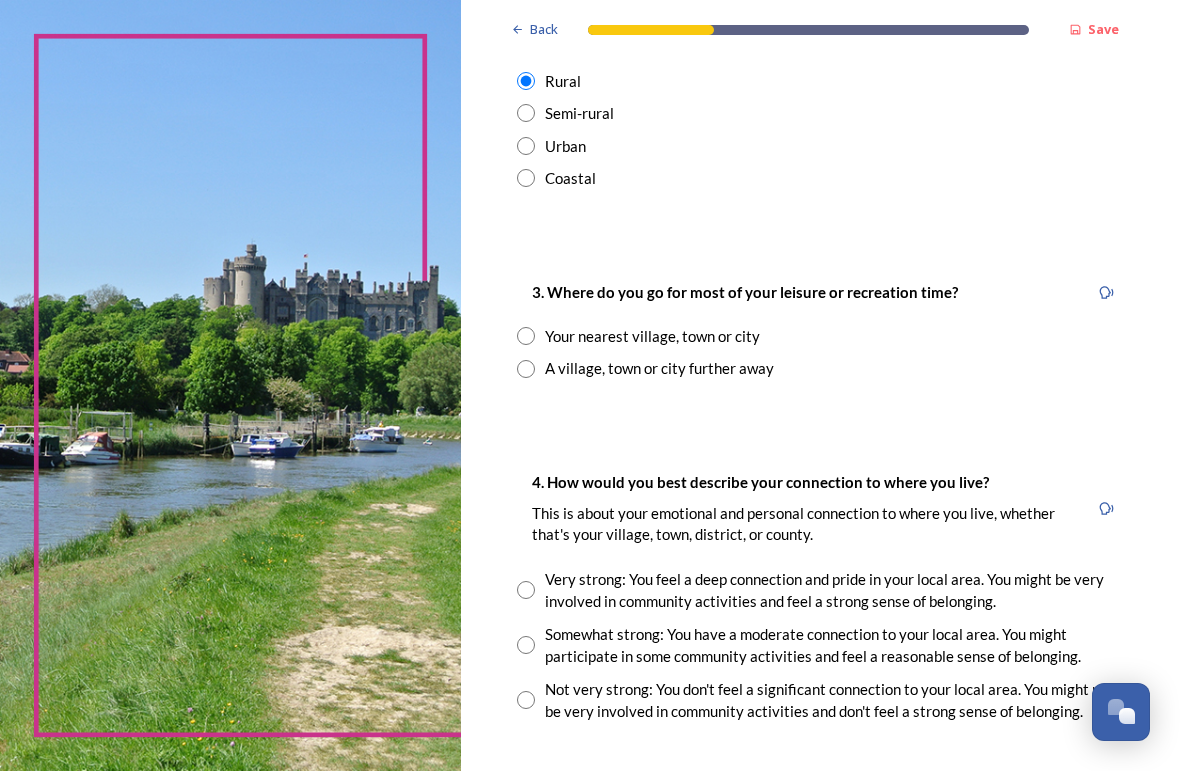 scroll, scrollTop: 1162, scrollLeft: 0, axis: vertical 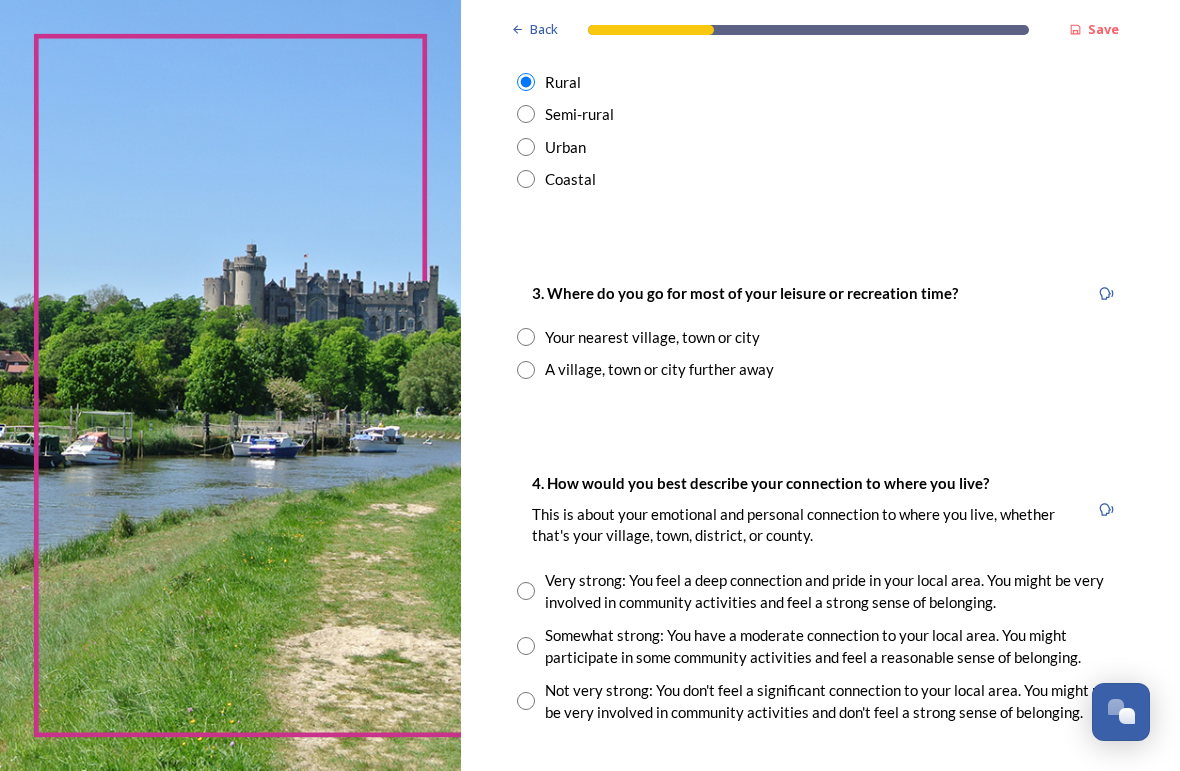 click on "Your nearest village, town or city" at bounding box center (820, 337) 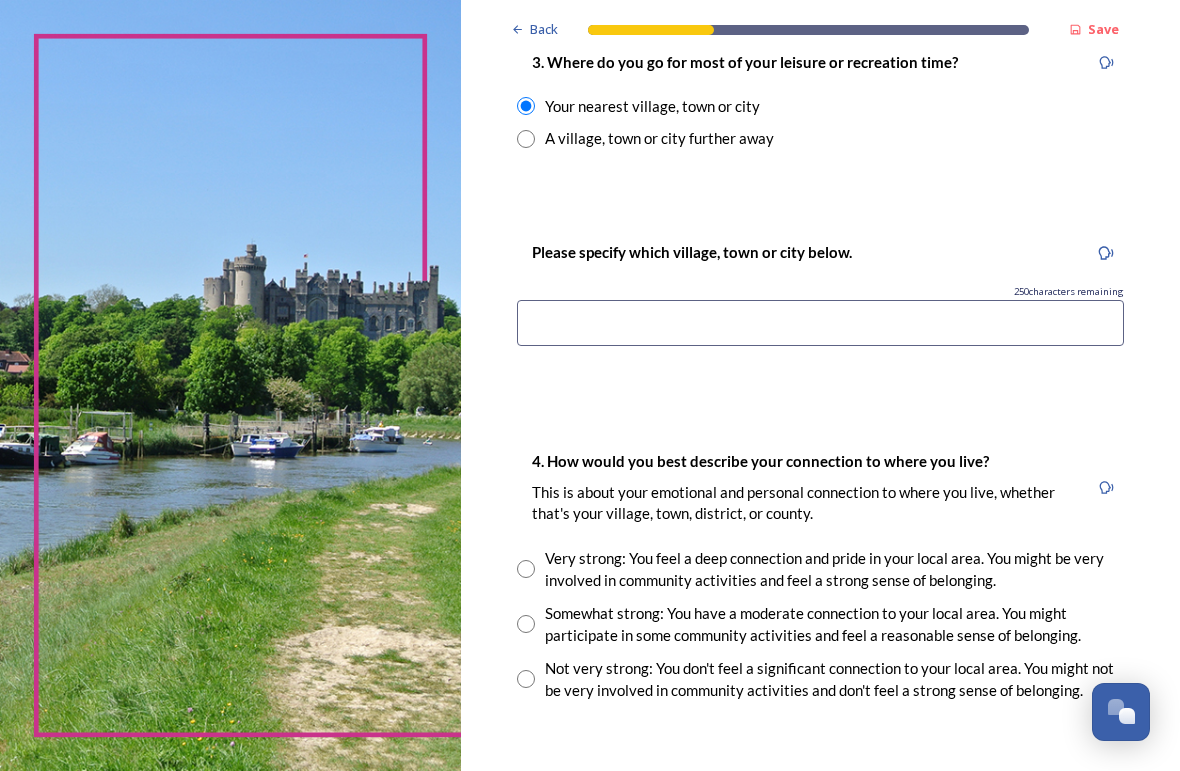 click at bounding box center (820, 323) 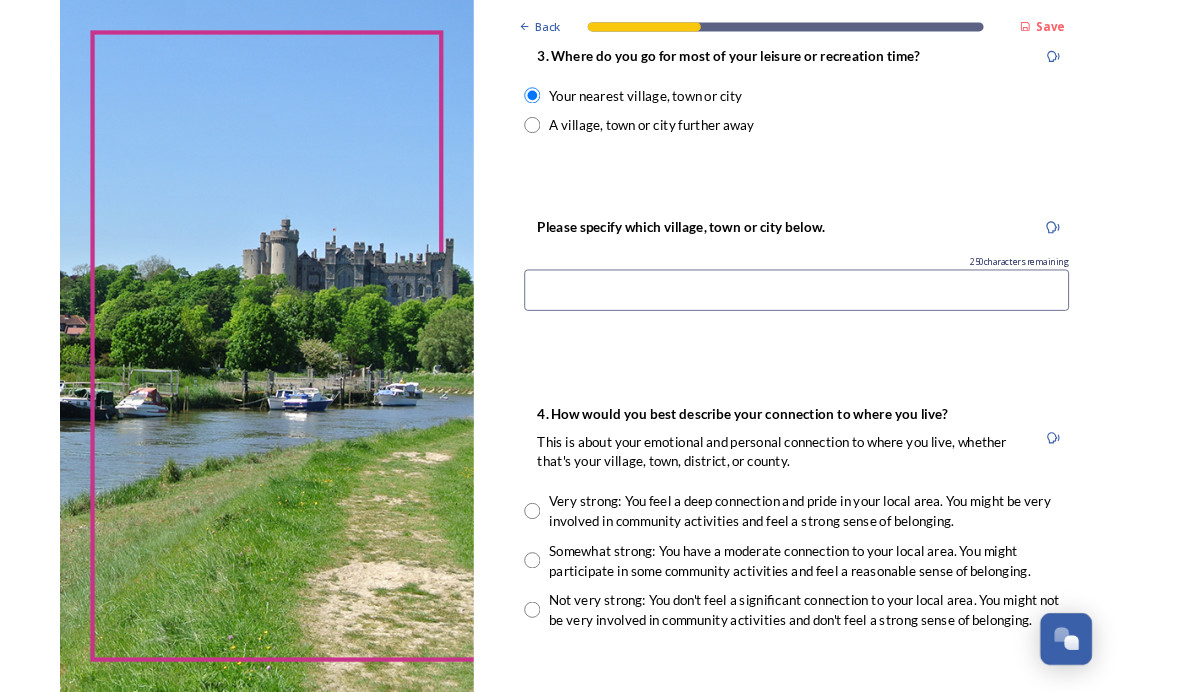 scroll, scrollTop: 1393, scrollLeft: 0, axis: vertical 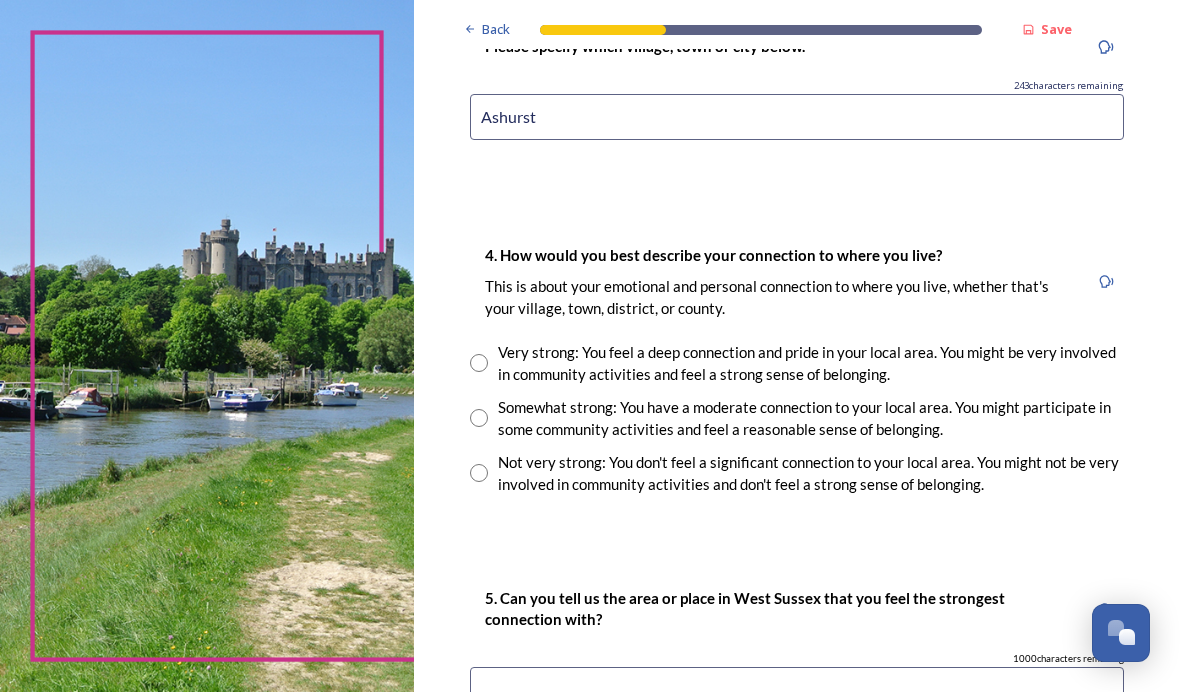type on "Ashurst" 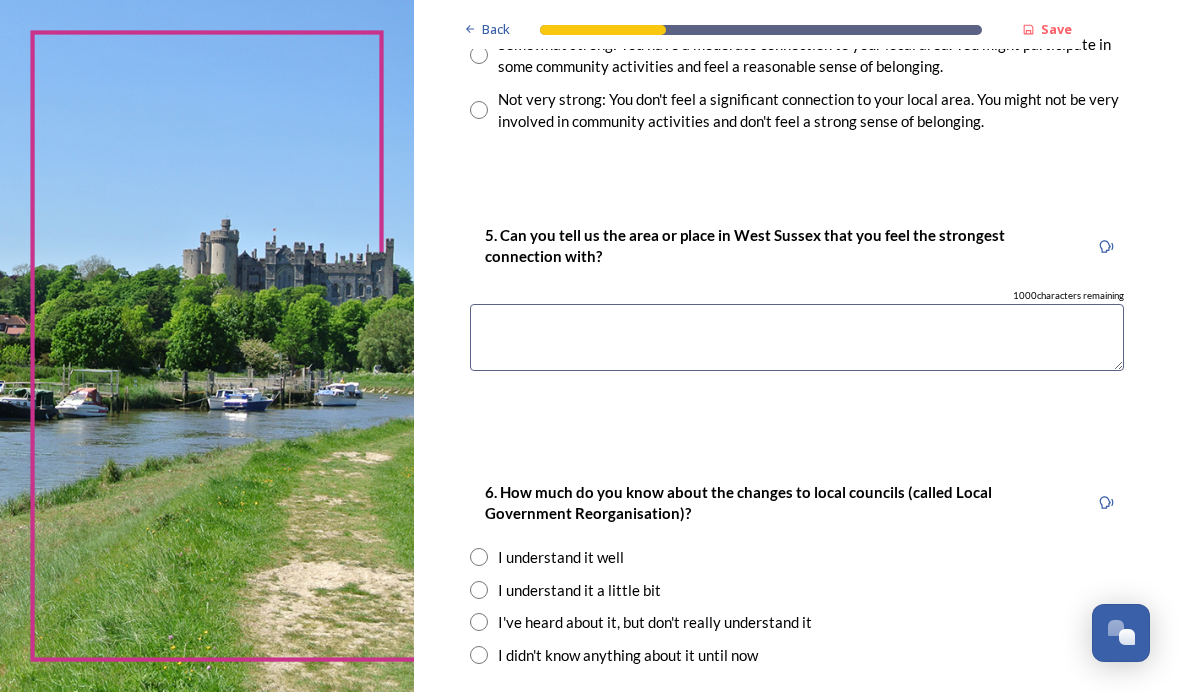 scroll, scrollTop: 1918, scrollLeft: 0, axis: vertical 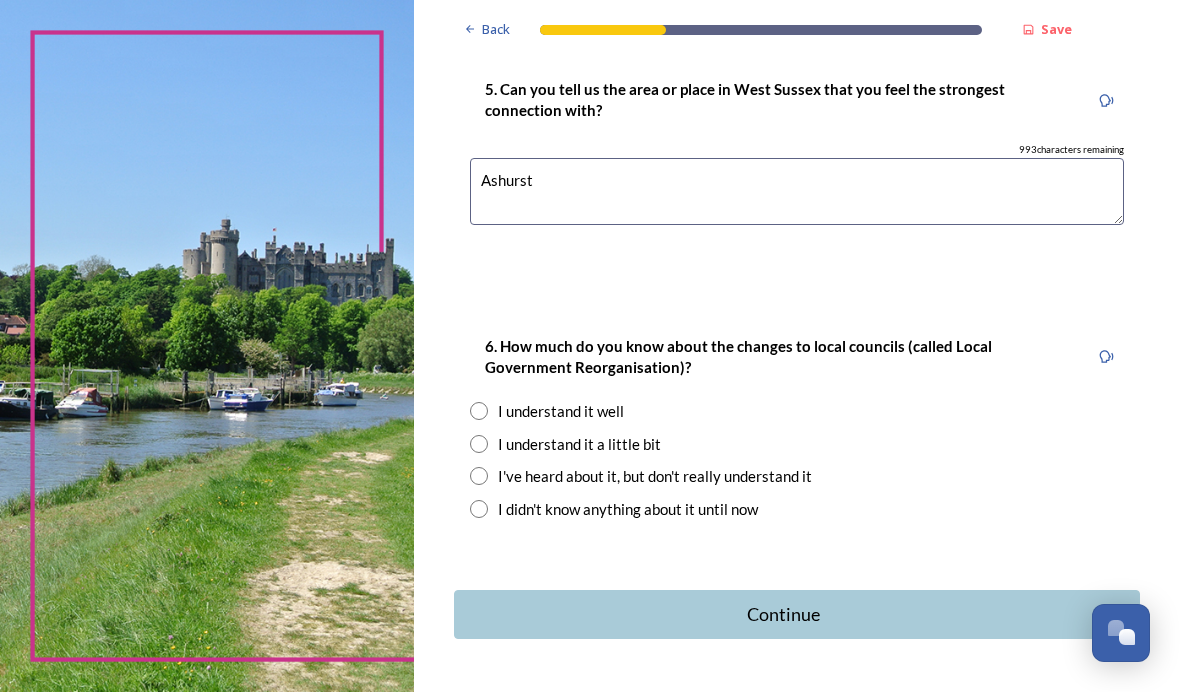 type on "Ashurst" 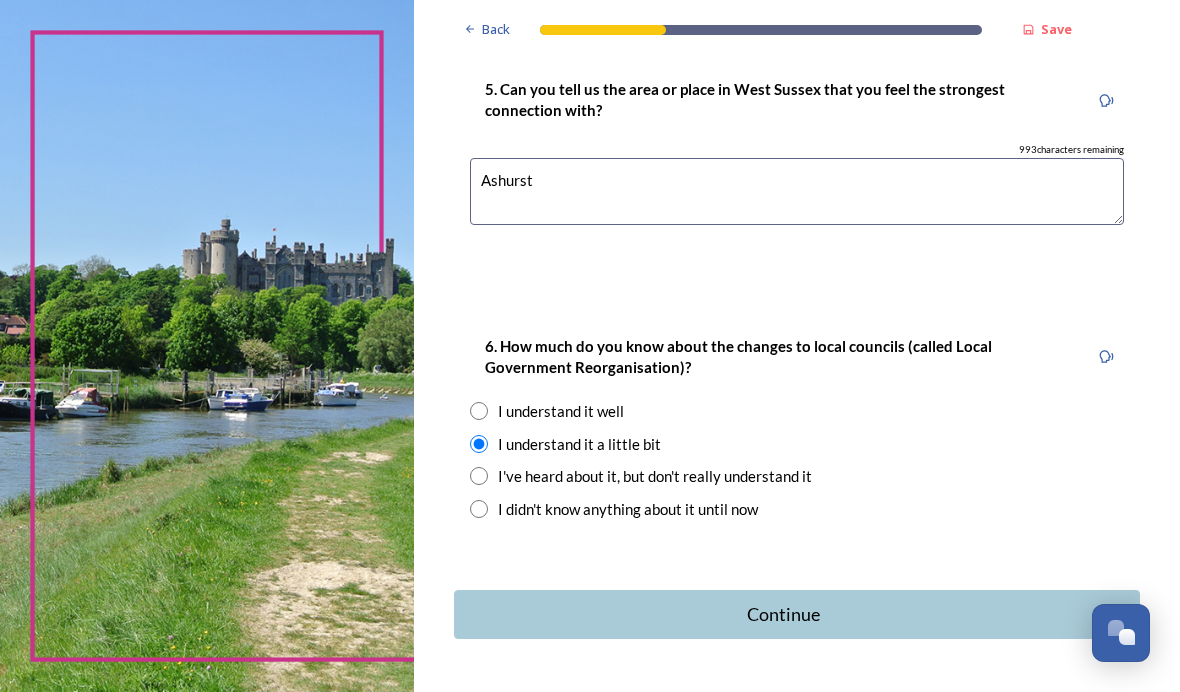 click on "Continue" at bounding box center (783, 614) 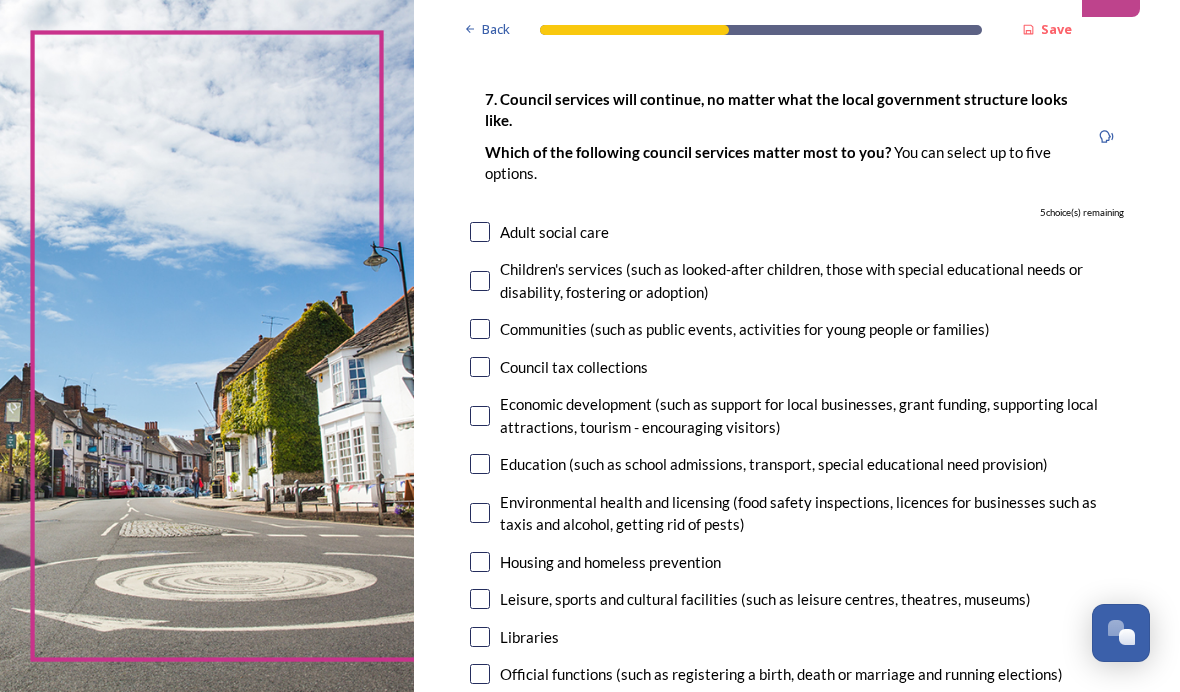 scroll, scrollTop: 108, scrollLeft: 0, axis: vertical 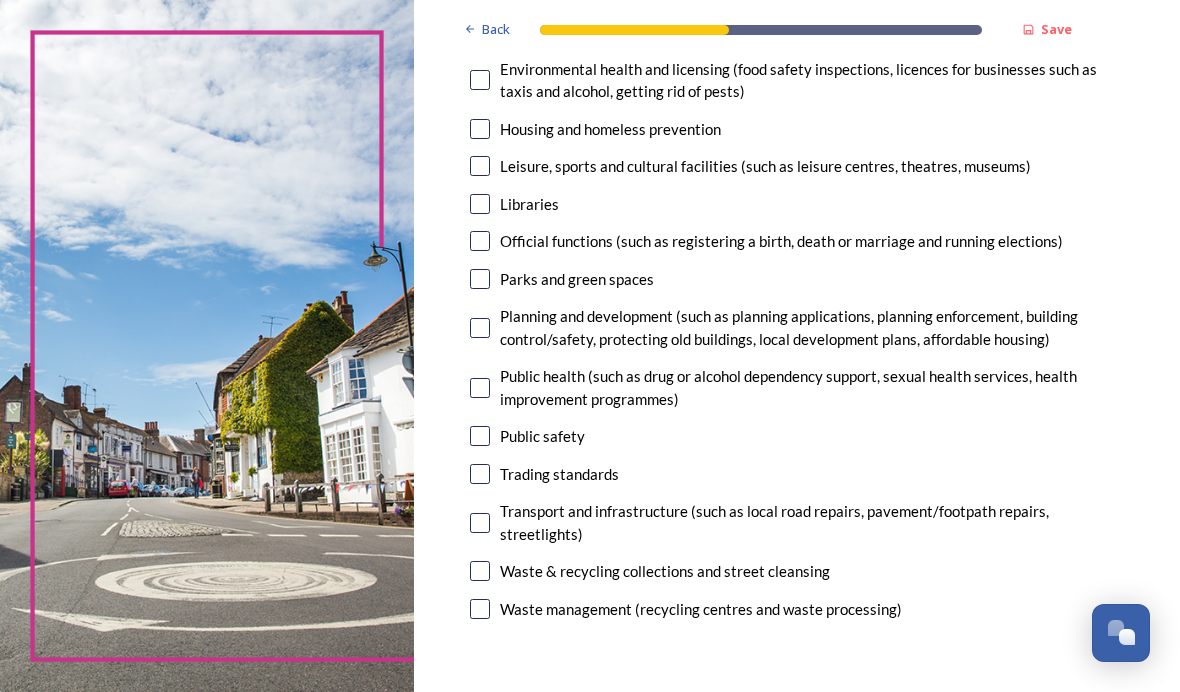 click at bounding box center (480, 166) 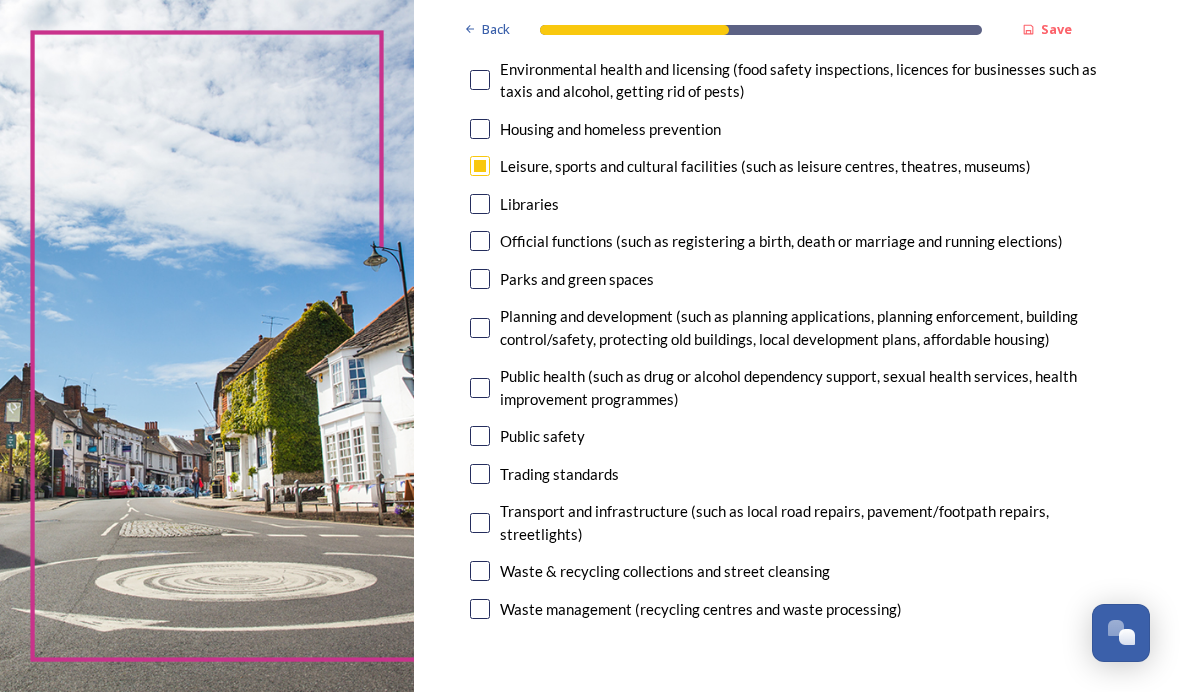 click at bounding box center [480, 204] 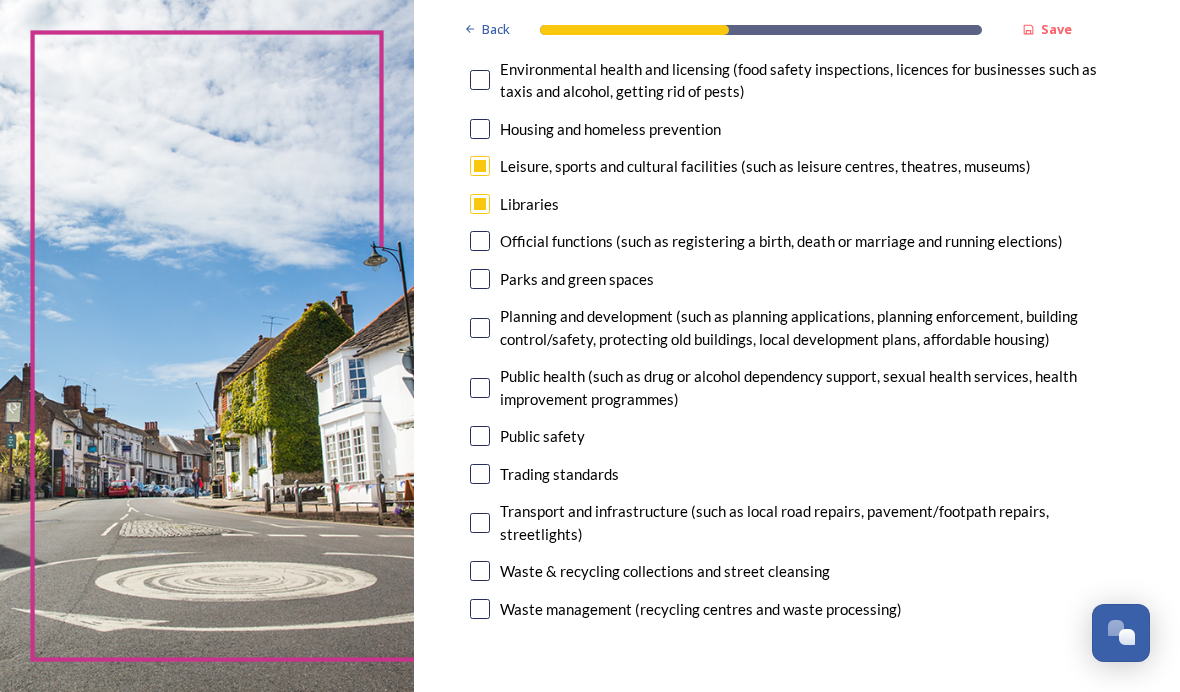 click at bounding box center (480, 571) 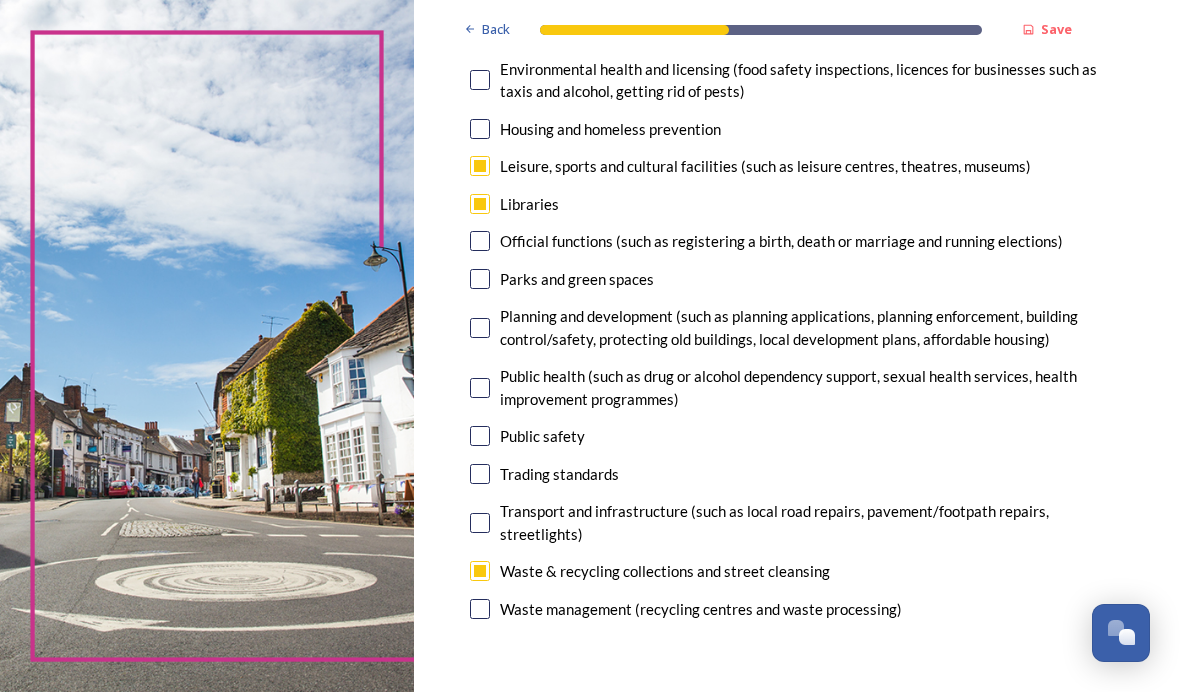 click at bounding box center (480, 523) 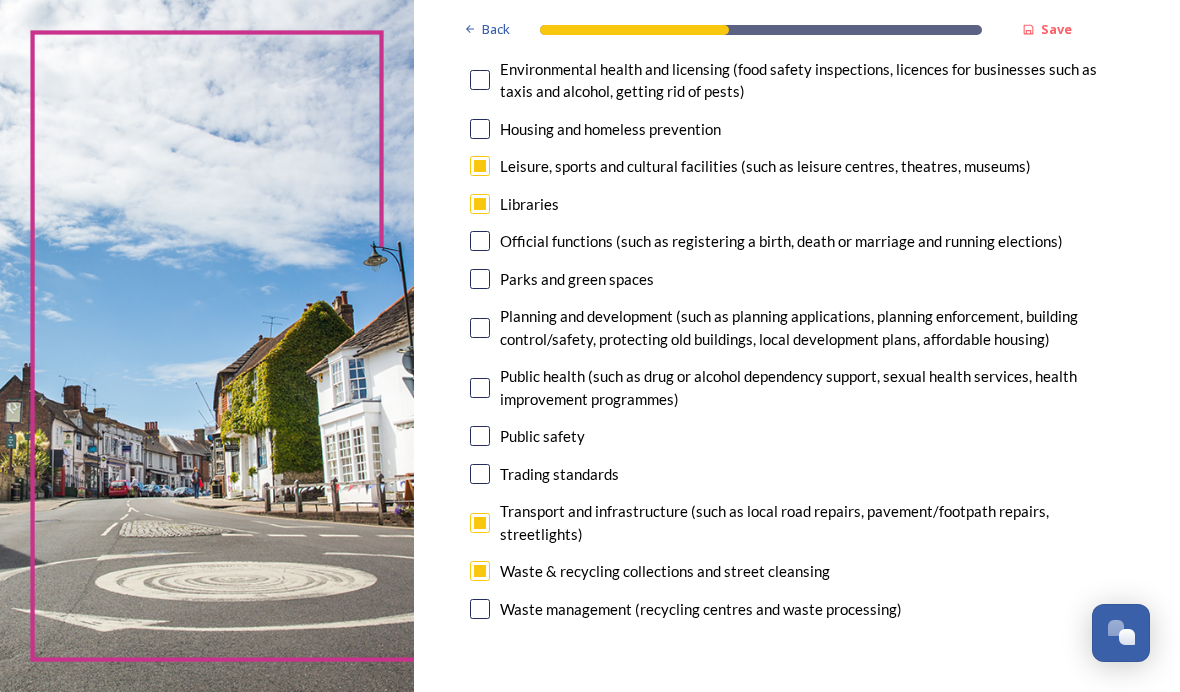 click at bounding box center (480, 609) 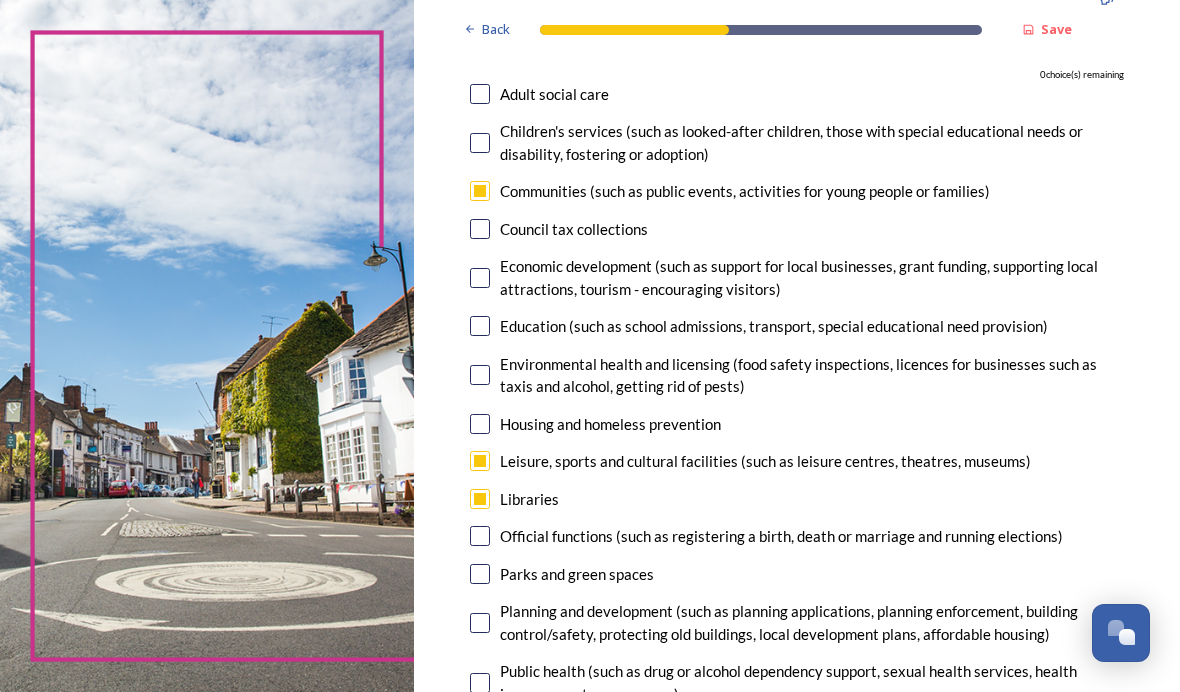 scroll, scrollTop: 246, scrollLeft: 0, axis: vertical 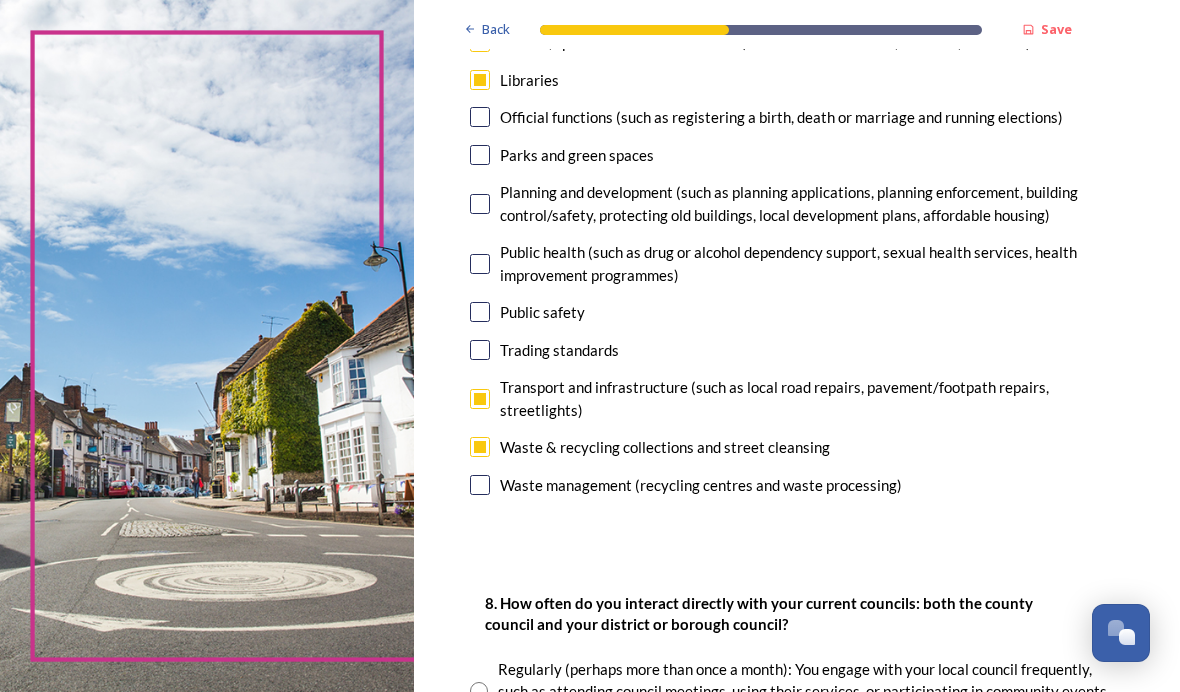 click at bounding box center (480, 485) 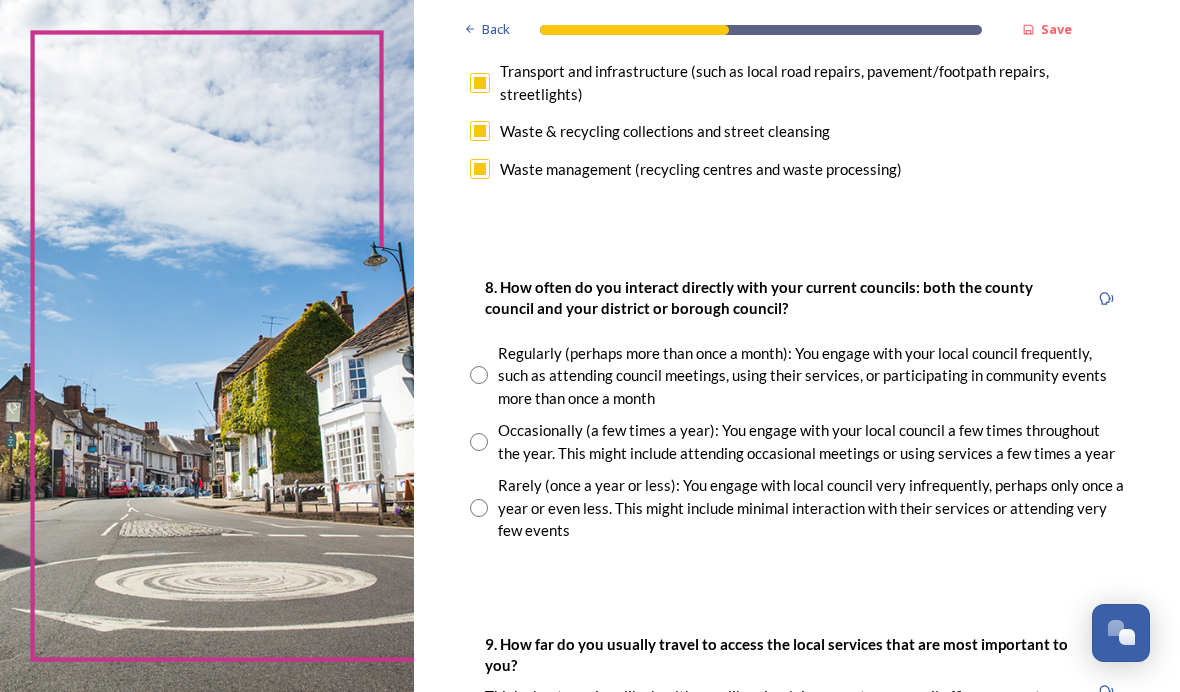 scroll, scrollTop: 981, scrollLeft: 0, axis: vertical 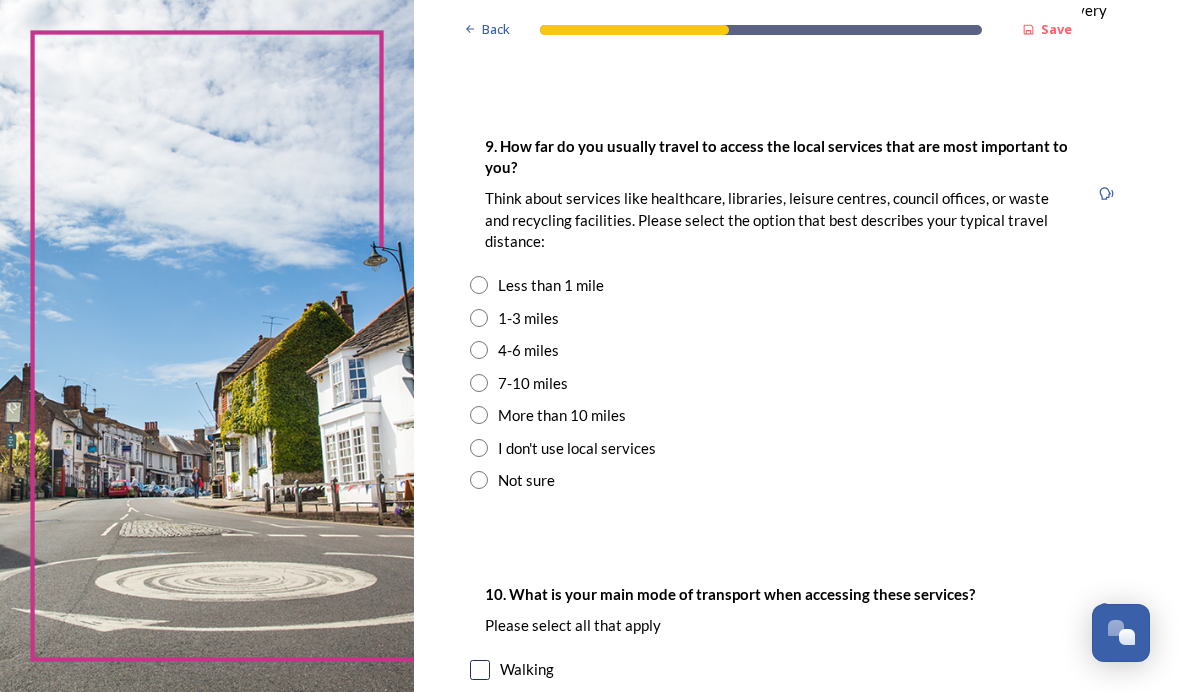 click on "4-6 miles" at bounding box center (797, 350) 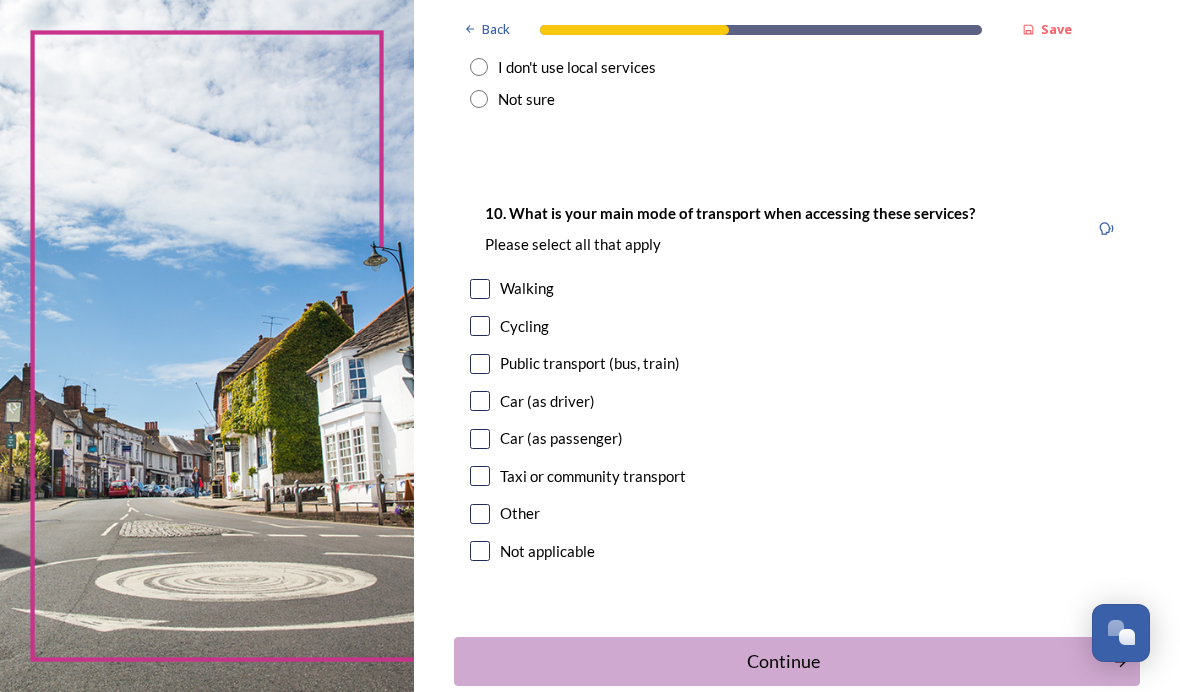 scroll, scrollTop: 1860, scrollLeft: 0, axis: vertical 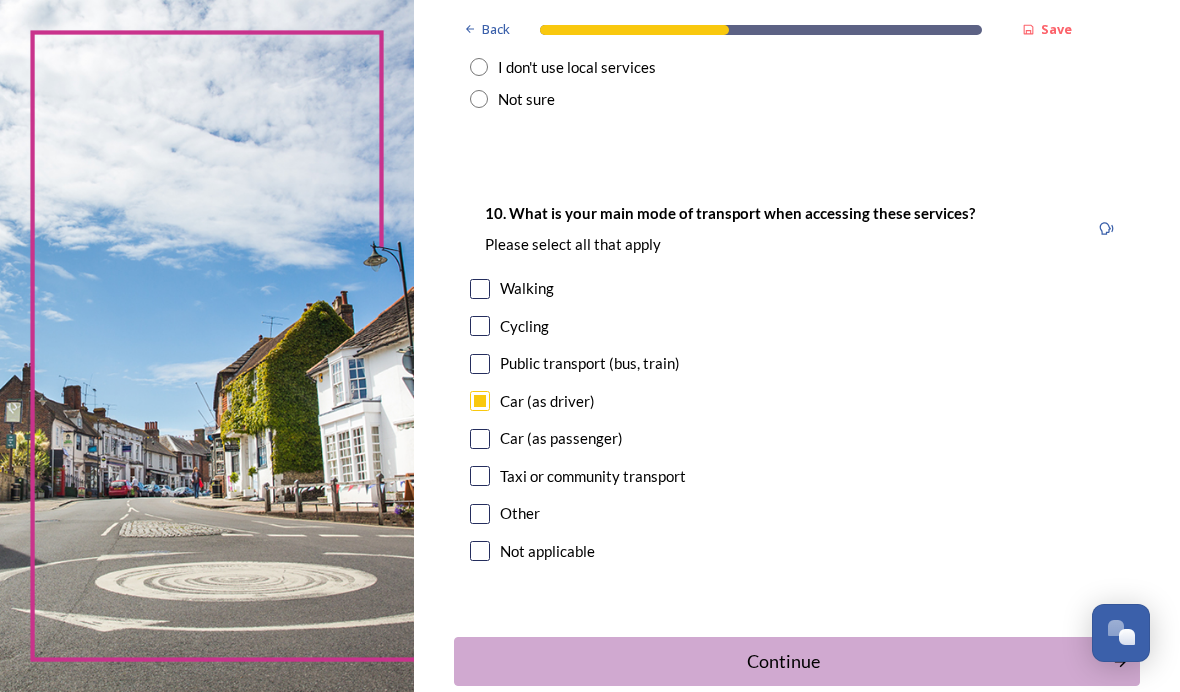 click on "Continue" at bounding box center [783, 661] 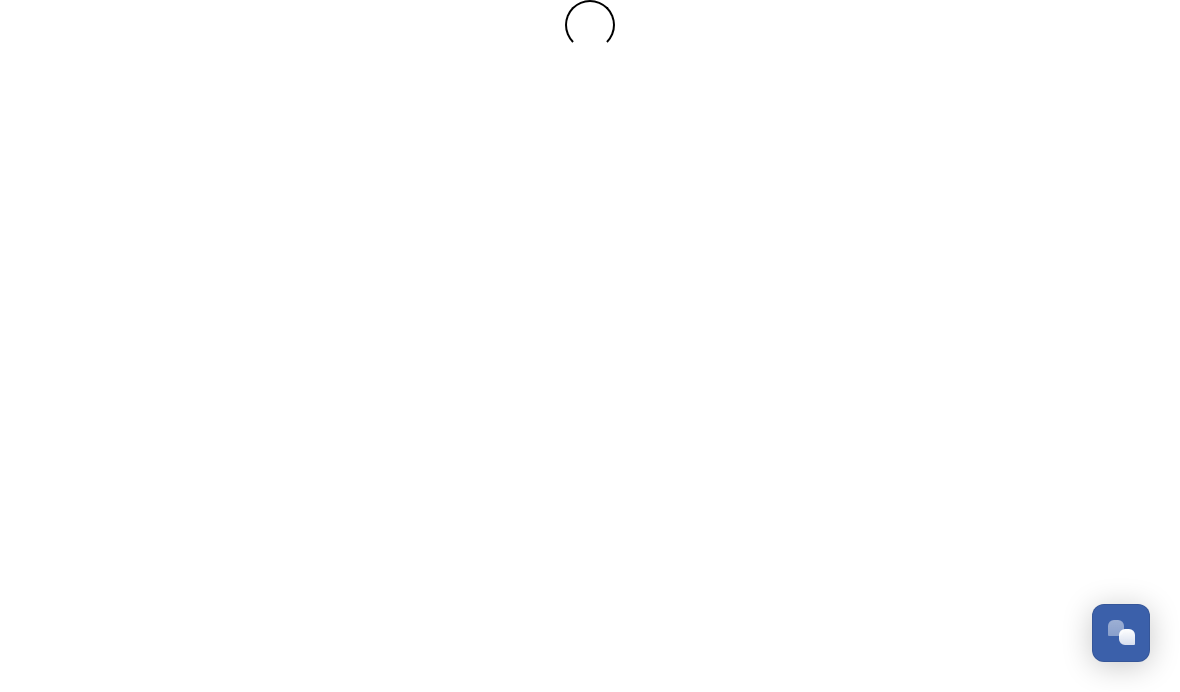 scroll, scrollTop: 0, scrollLeft: 0, axis: both 